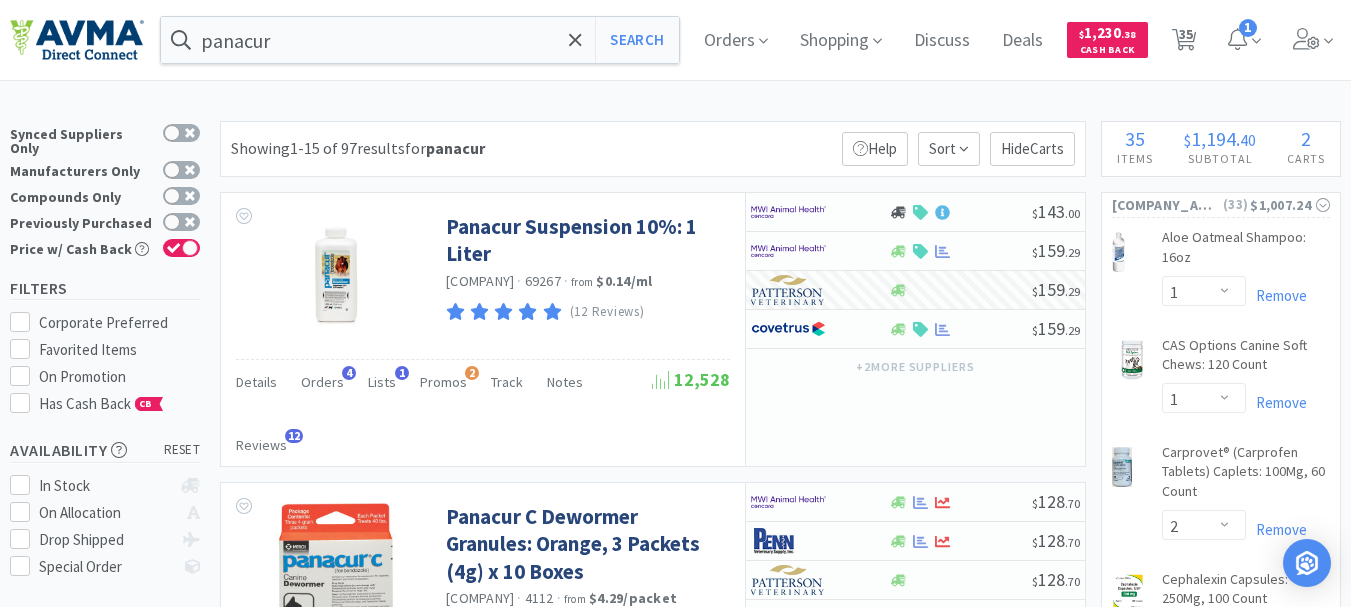 select on "1" 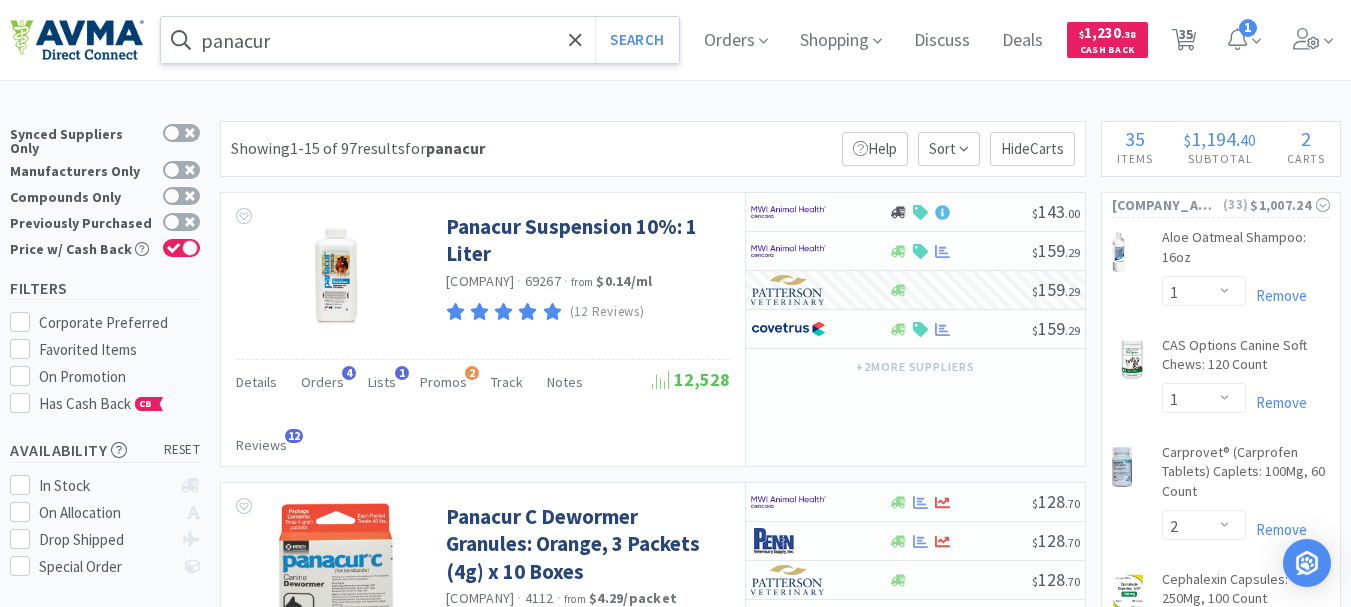 scroll, scrollTop: 200, scrollLeft: 0, axis: vertical 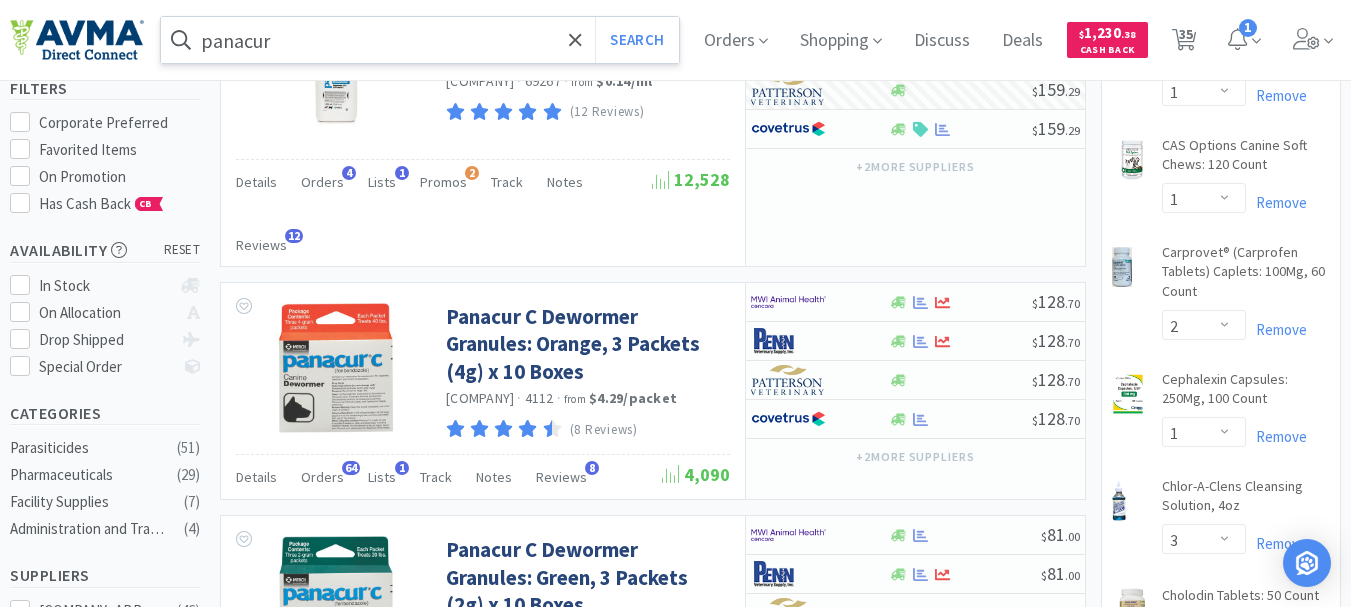 click on "panacur" at bounding box center [420, 40] 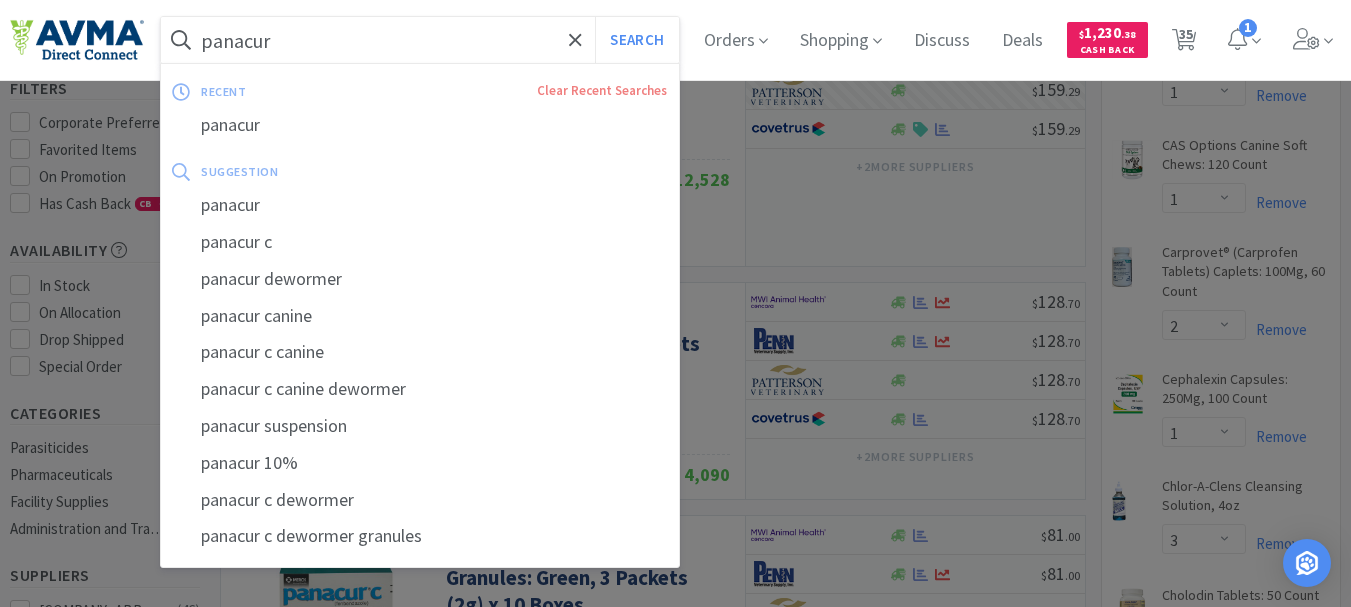 paste on "022813" 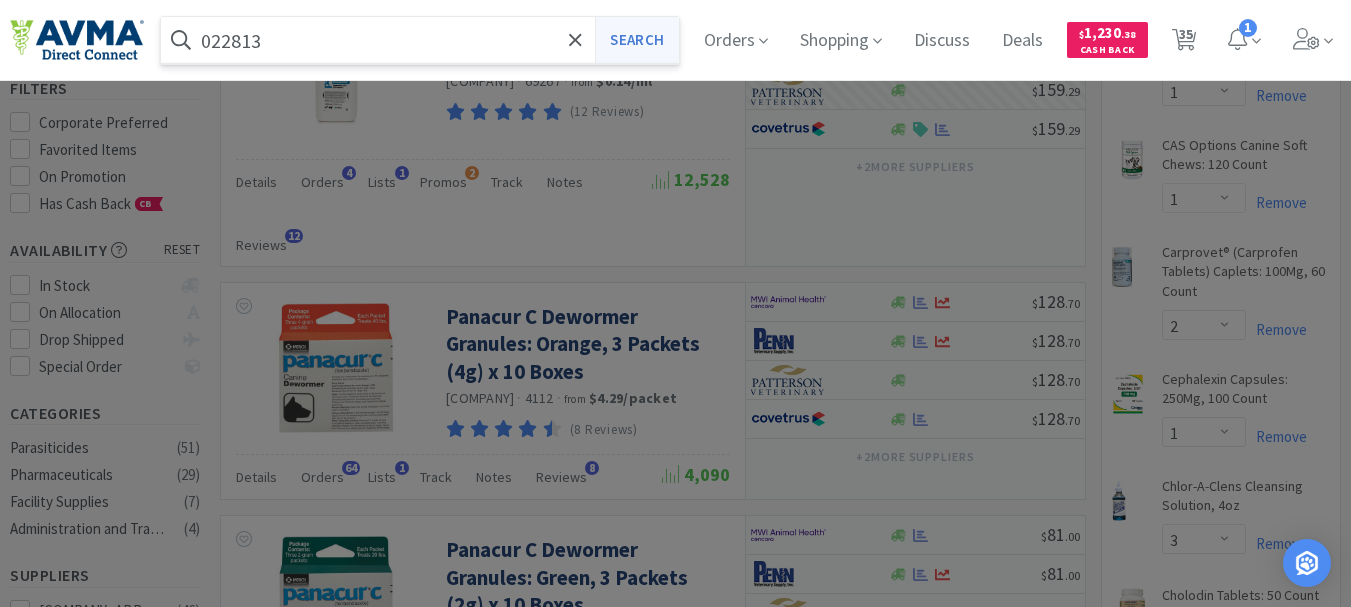 type on "022813" 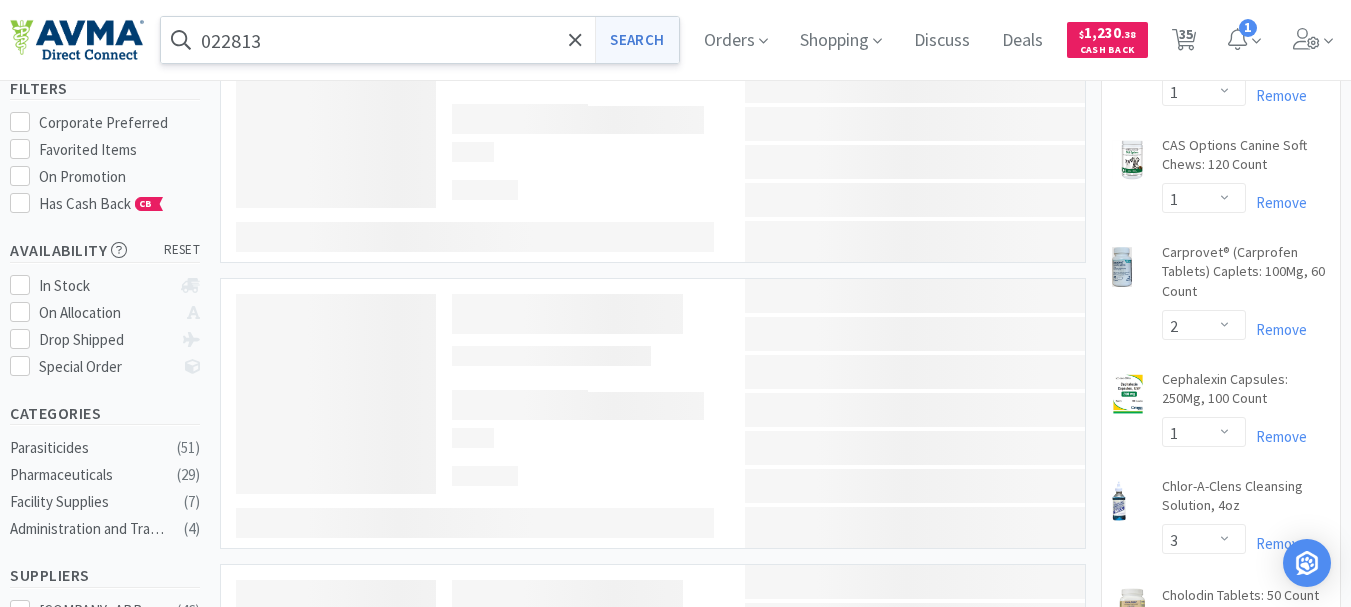 scroll, scrollTop: 0, scrollLeft: 0, axis: both 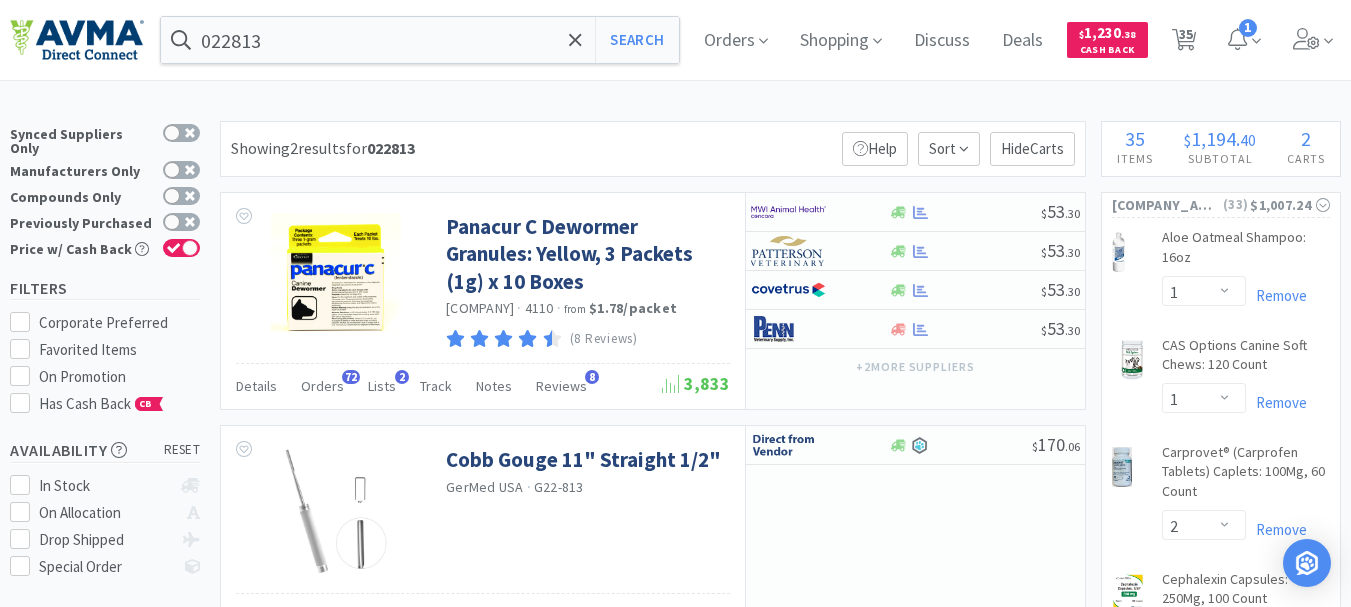 select on "1" 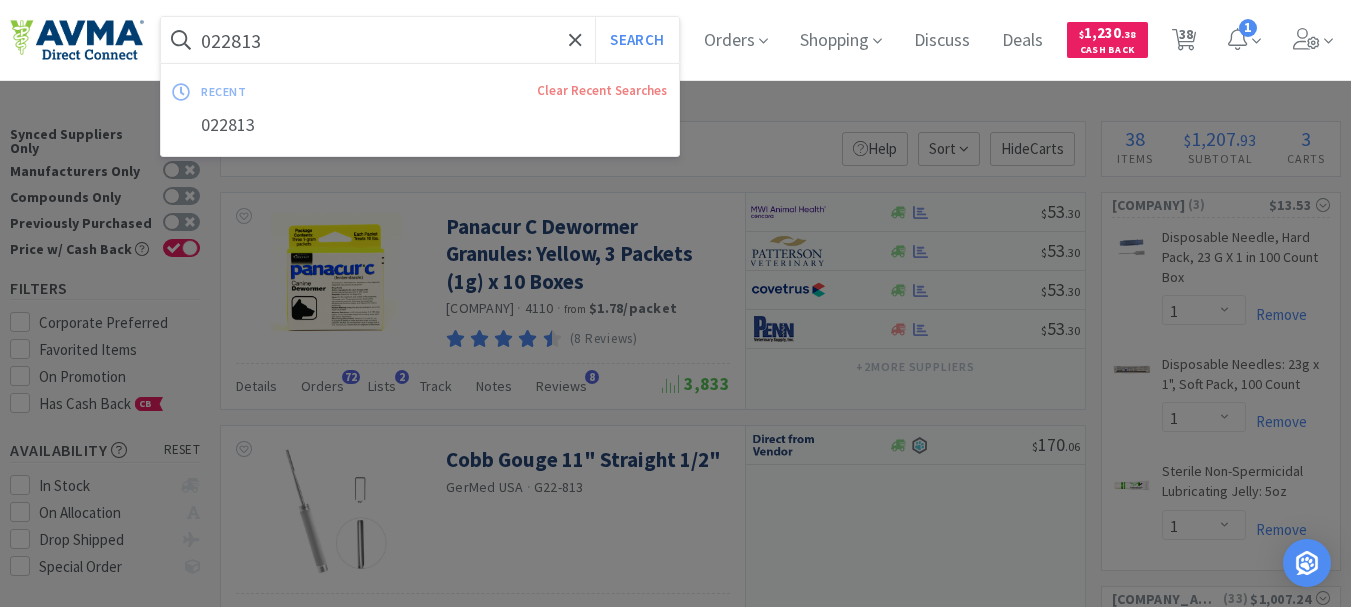 click on "022813" at bounding box center [420, 40] 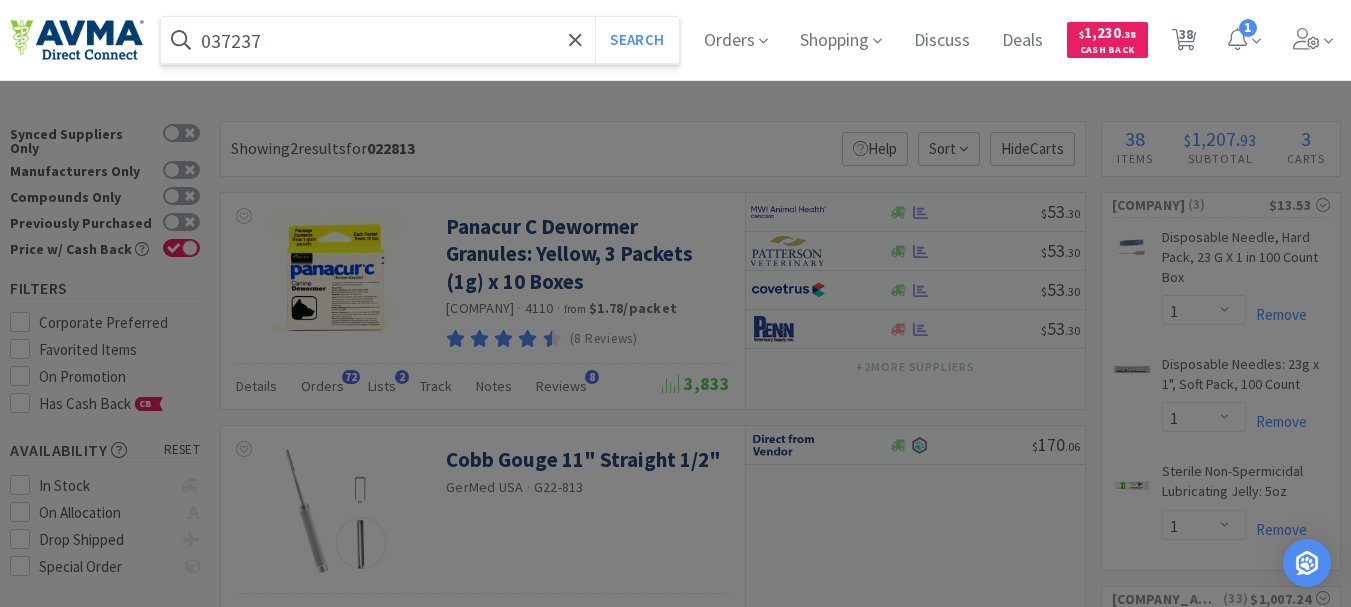 type on "037237" 